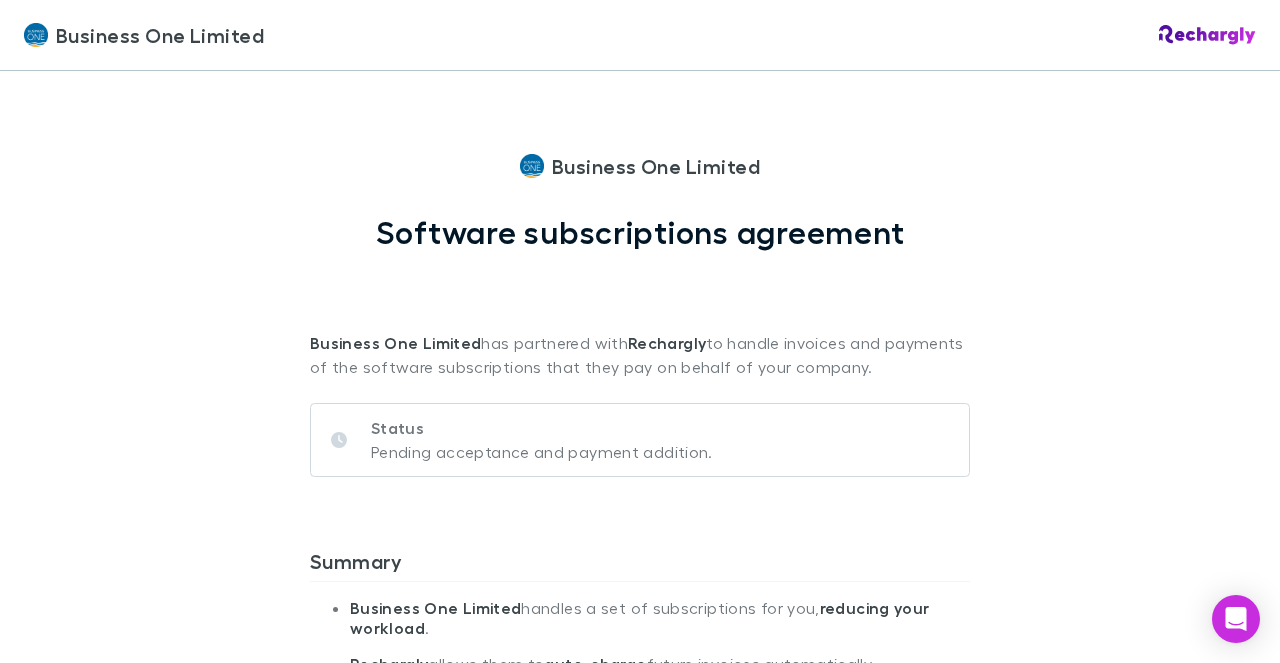 scroll, scrollTop: 0, scrollLeft: 0, axis: both 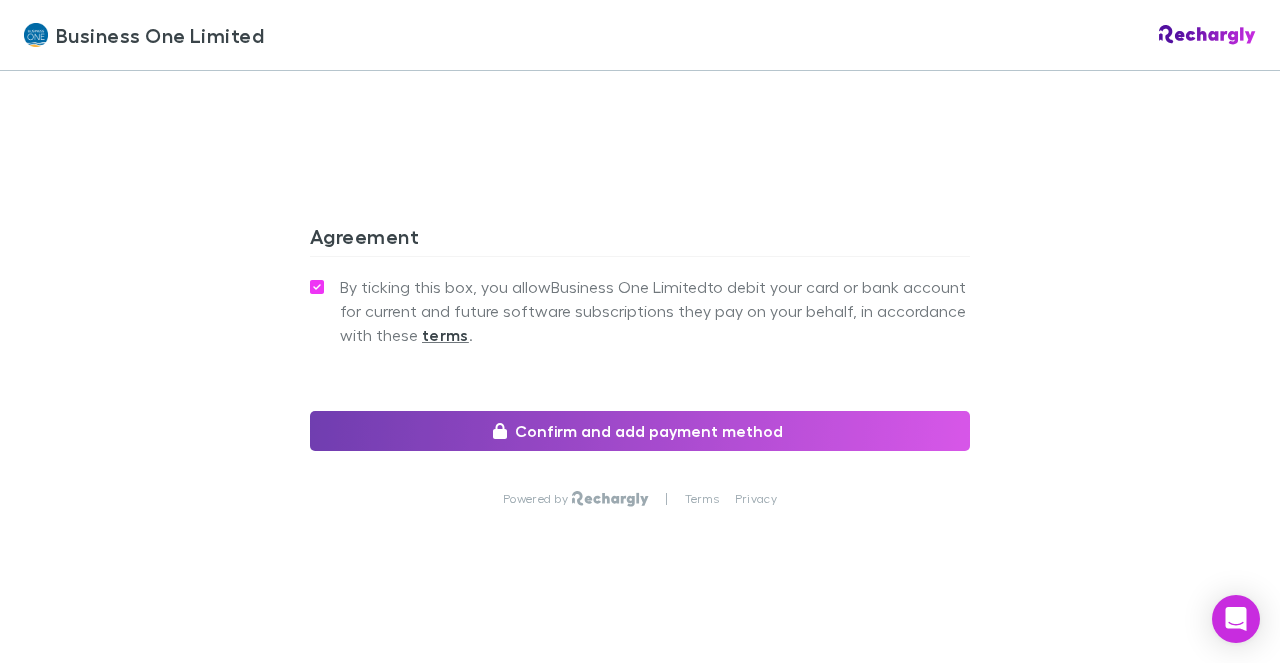 click on "Confirm and add payment method" at bounding box center (640, 431) 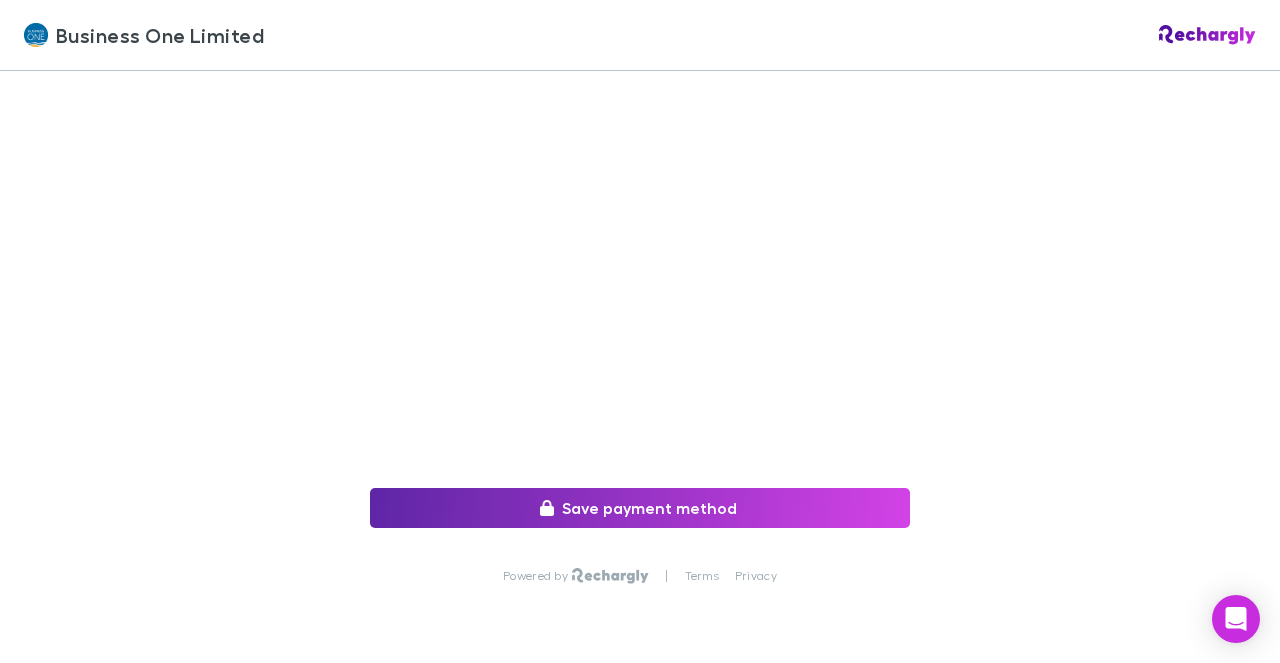 scroll, scrollTop: 511, scrollLeft: 0, axis: vertical 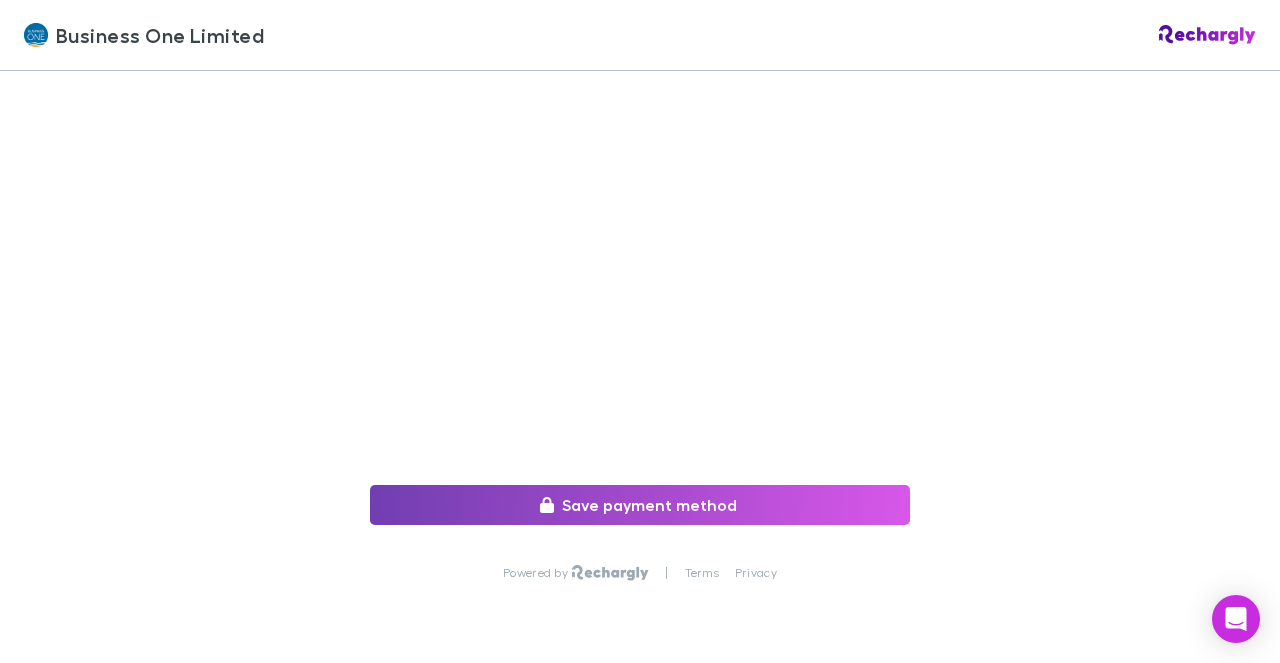 click on "Save payment method" at bounding box center (640, 505) 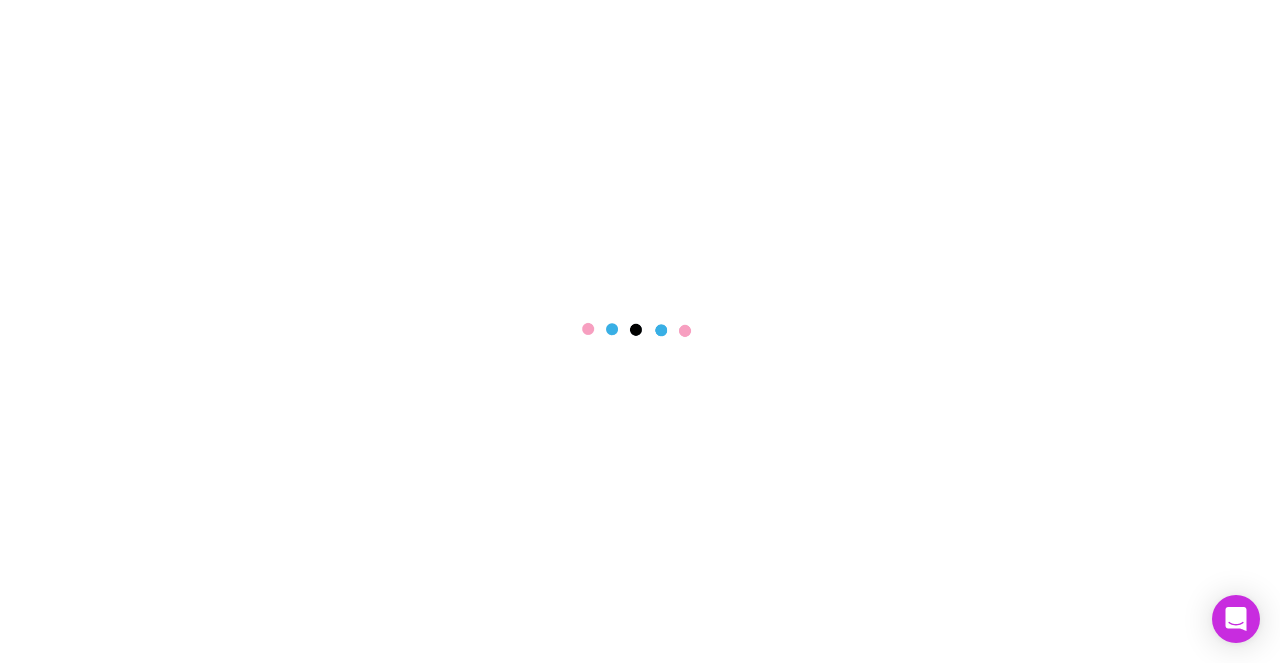 scroll, scrollTop: 0, scrollLeft: 0, axis: both 